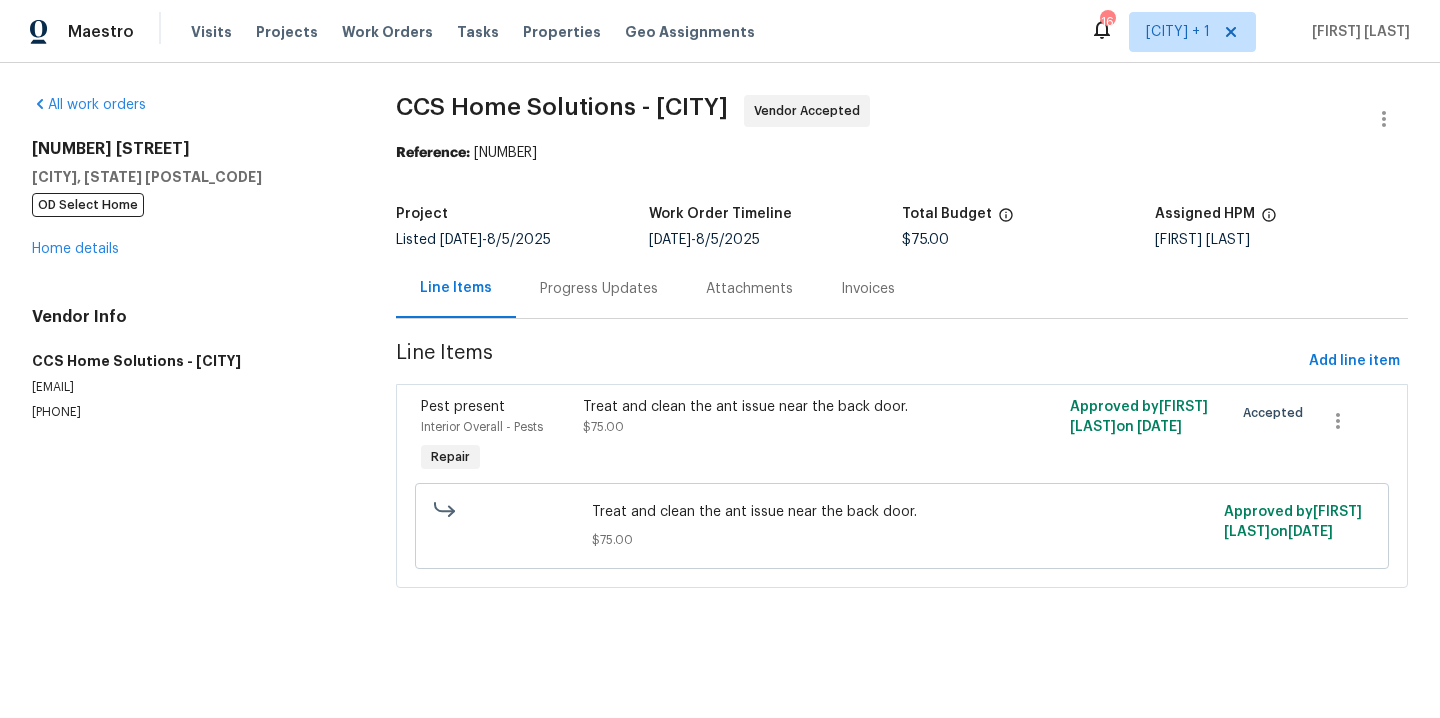 scroll, scrollTop: 0, scrollLeft: 0, axis: both 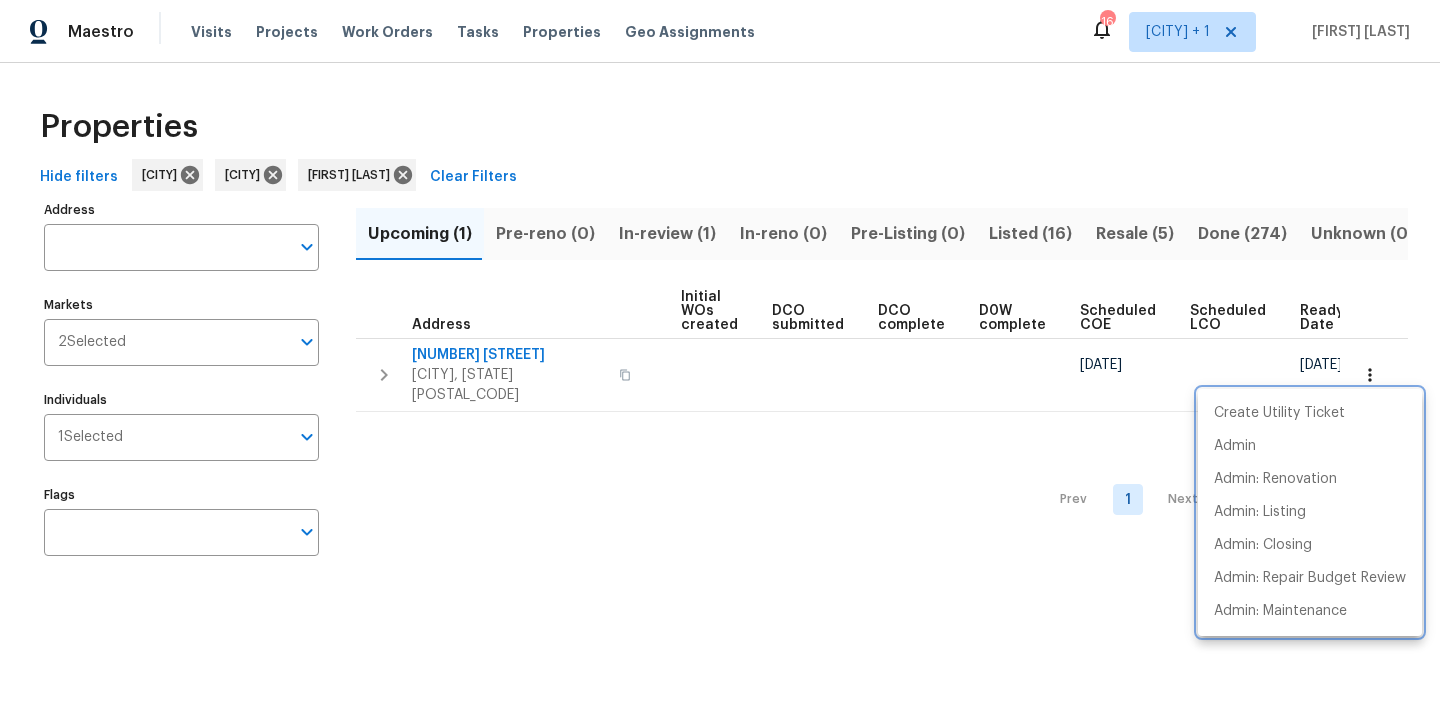 click at bounding box center (720, 359) 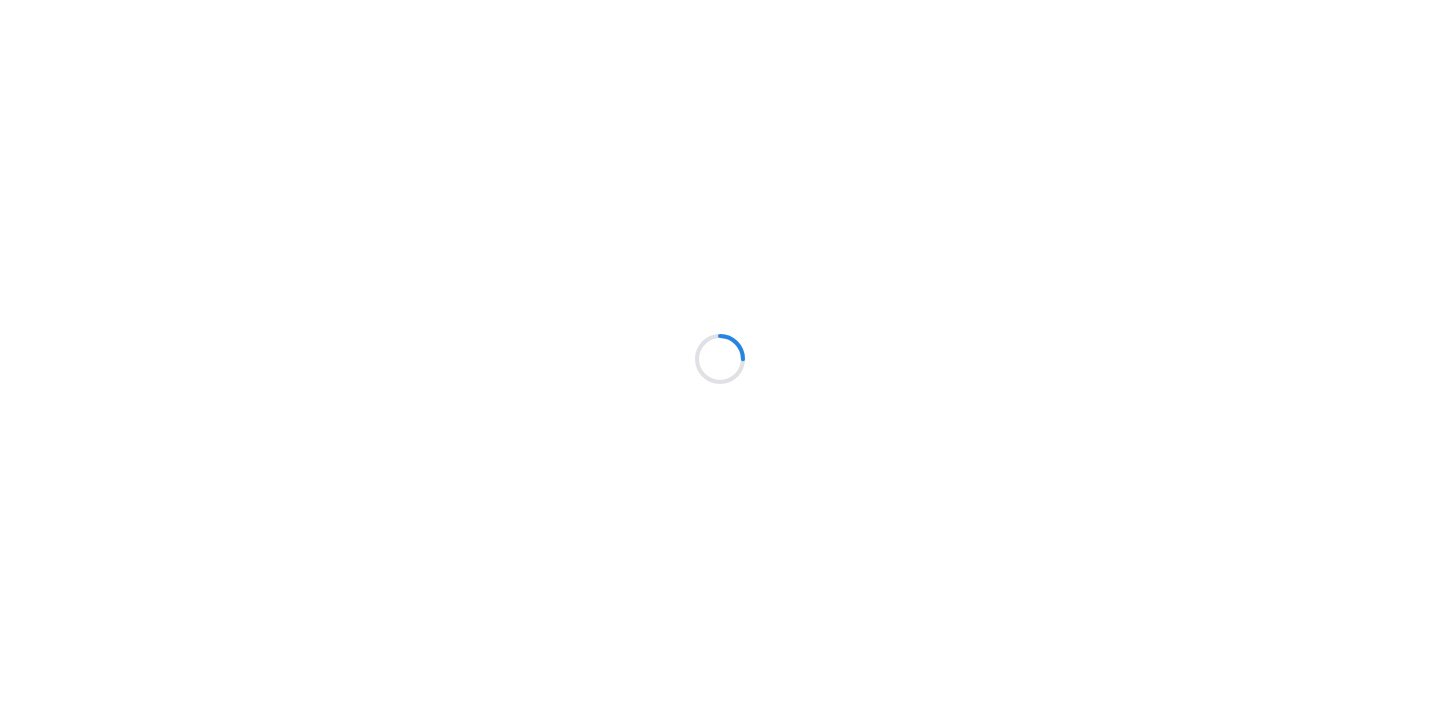 scroll, scrollTop: 0, scrollLeft: 0, axis: both 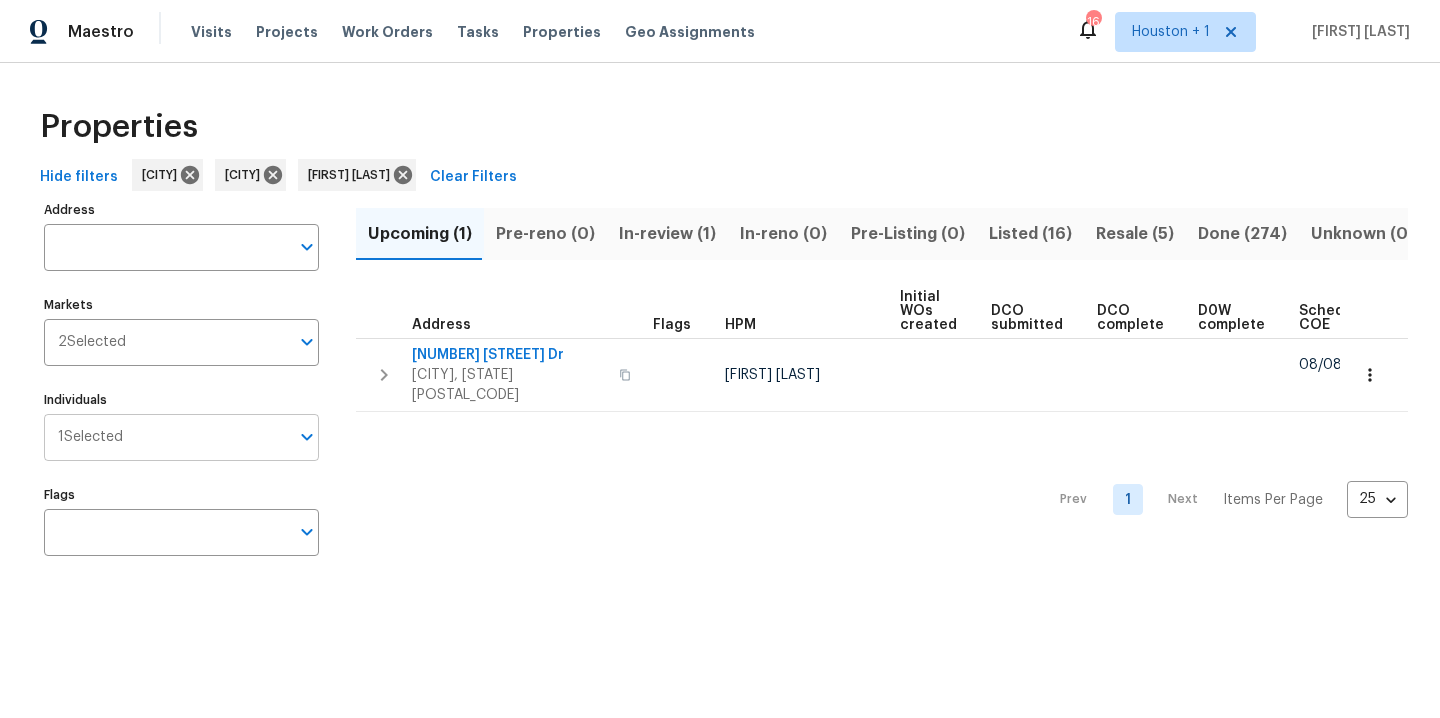 click on "Individuals" at bounding box center (206, 437) 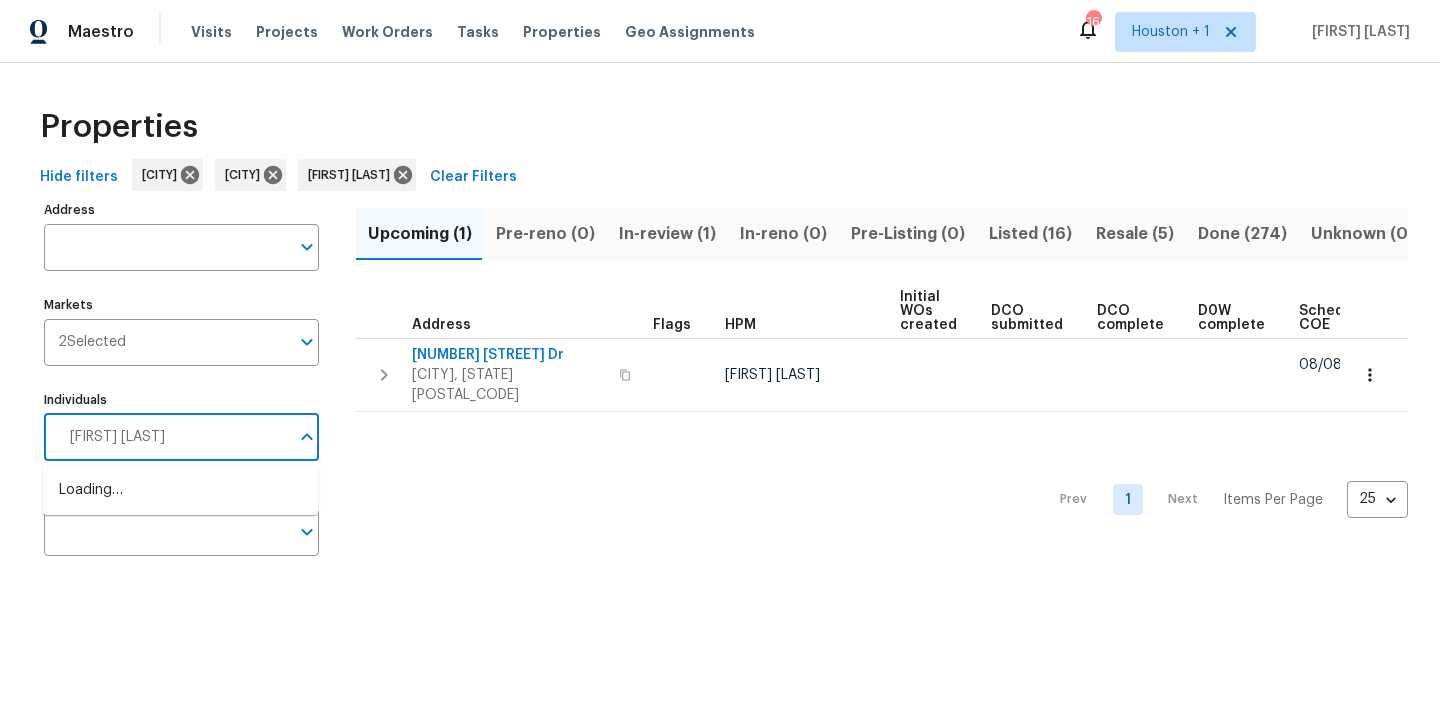 type on "stephen lacy" 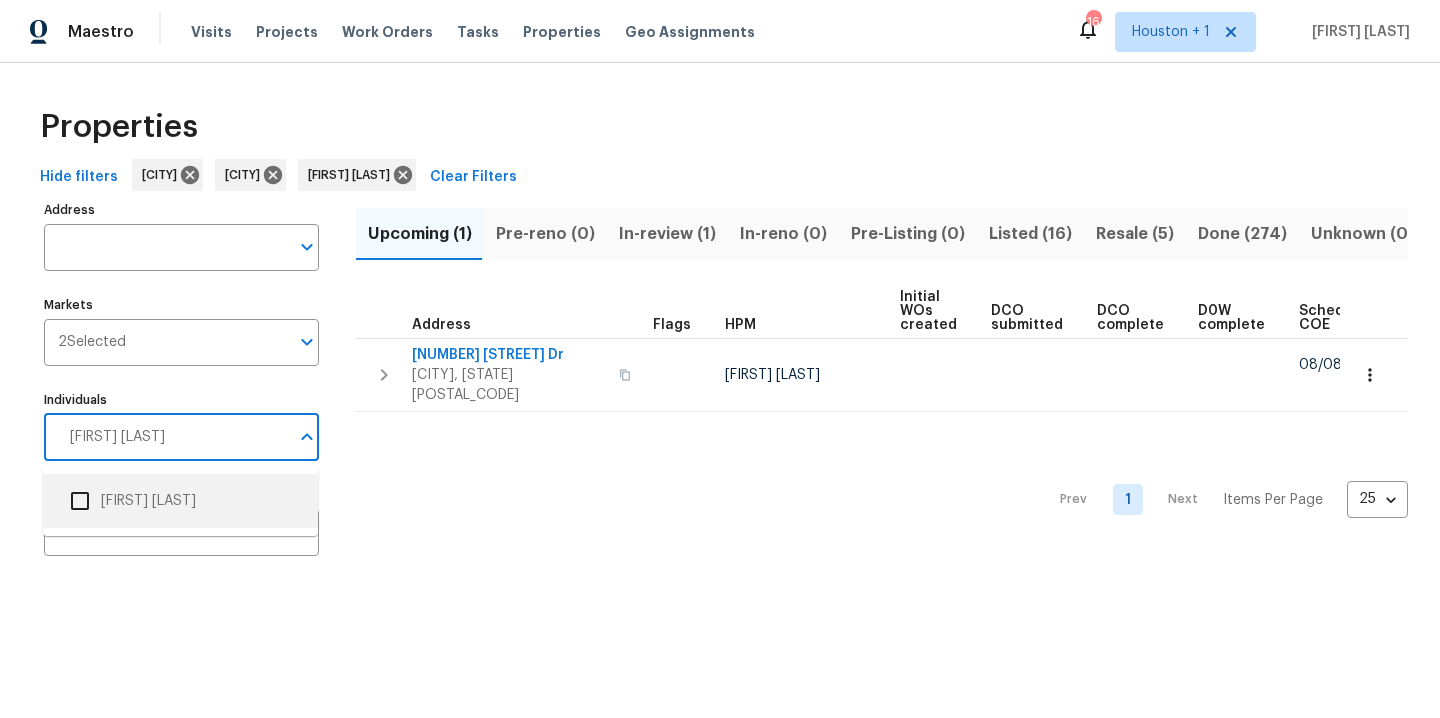 click on "Stephen Lacy" at bounding box center [180, 501] 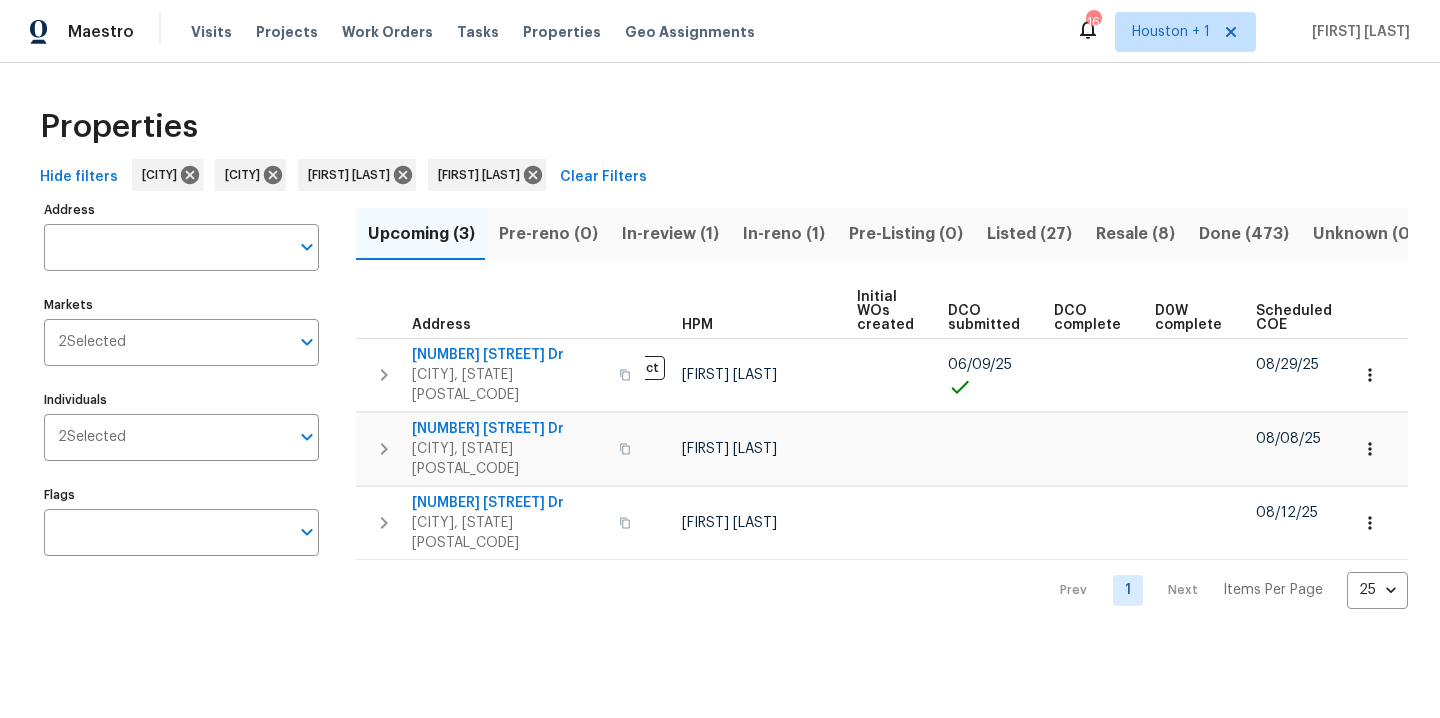 scroll, scrollTop: 0, scrollLeft: 0, axis: both 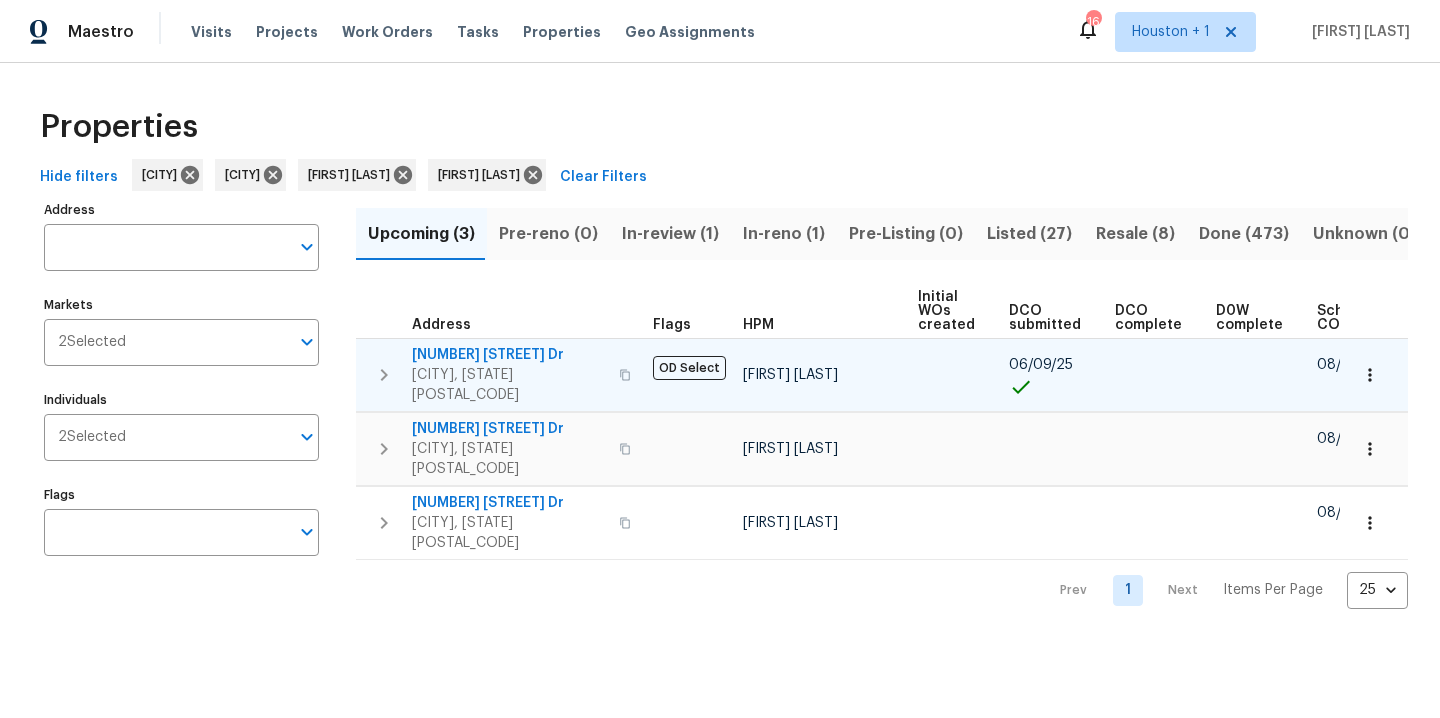 click on "4727 Wilbury Heights Dr" at bounding box center (509, 355) 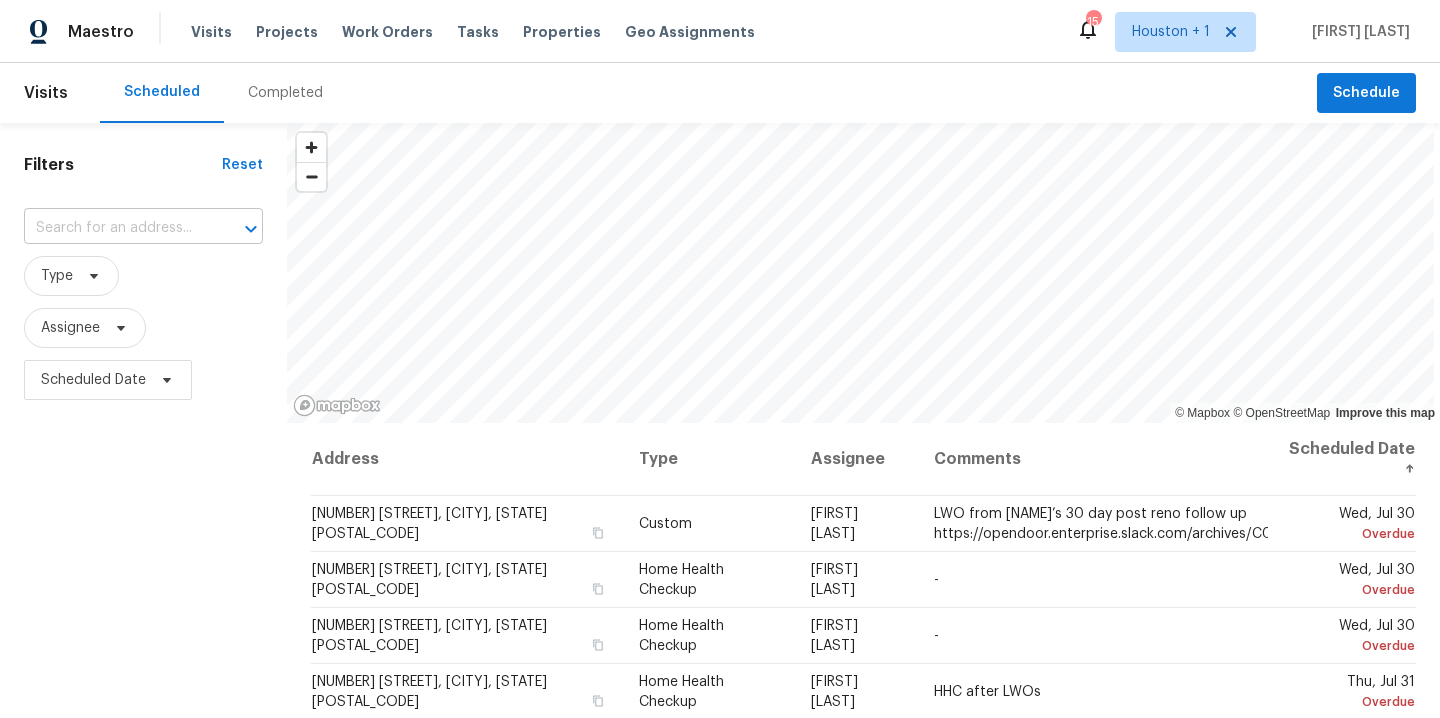 scroll, scrollTop: 0, scrollLeft: 0, axis: both 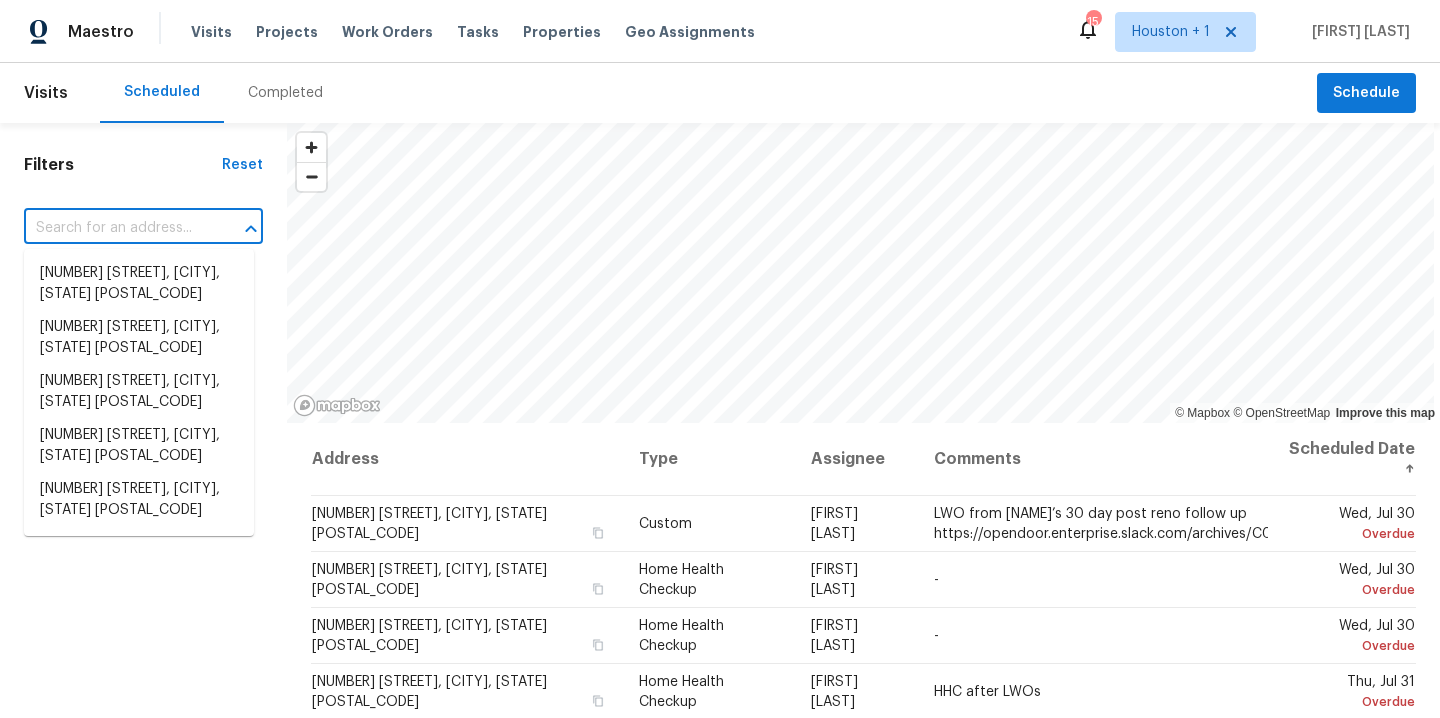 click at bounding box center (115, 228) 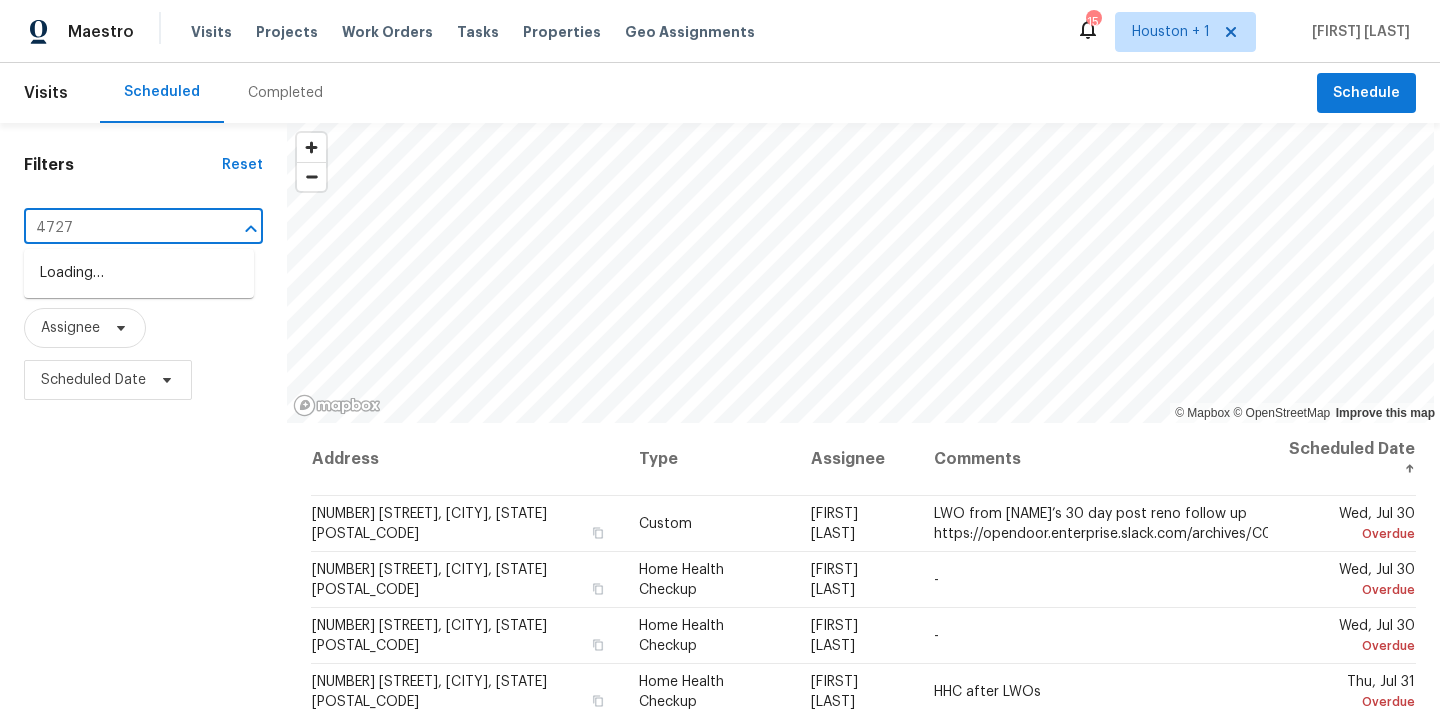 type on "4727" 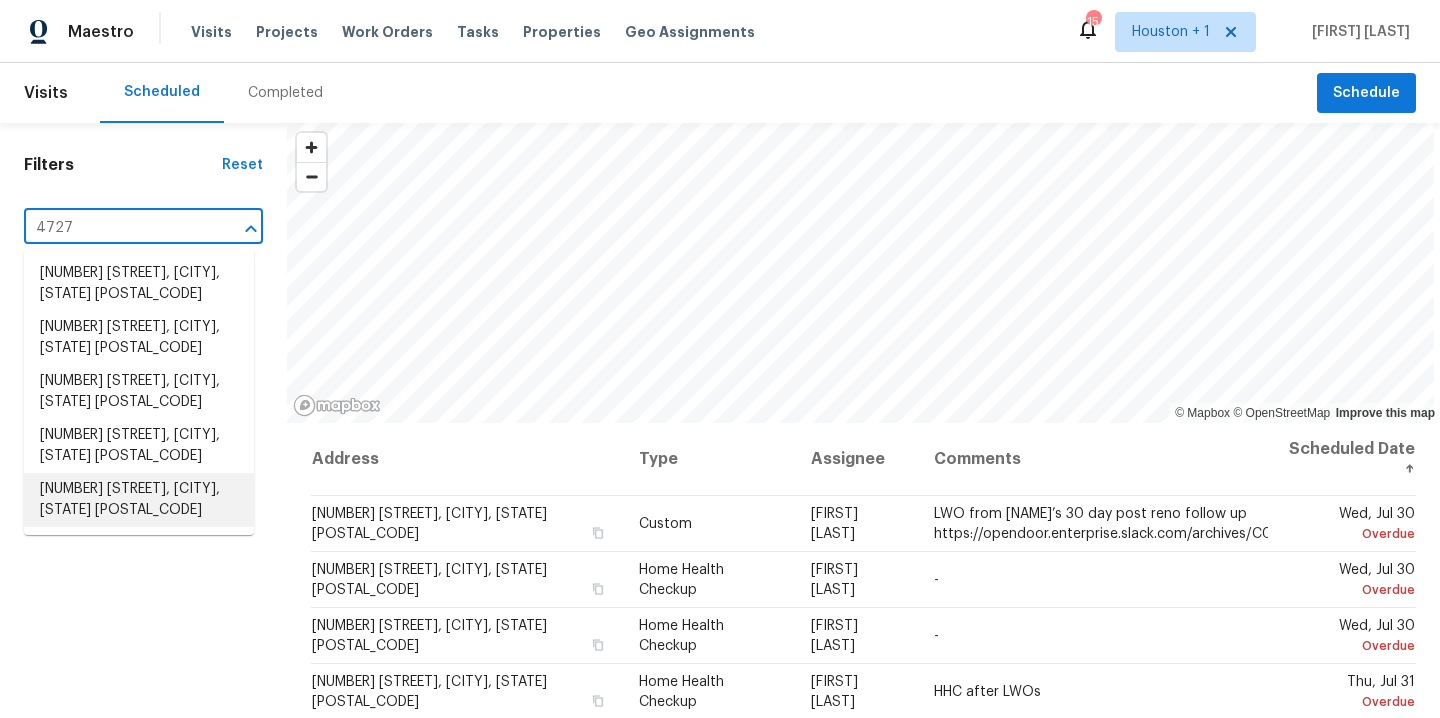 click on "[NUMBER] [STREET], [CITY], [STATE] [POSTAL_CODE]" at bounding box center [139, 500] 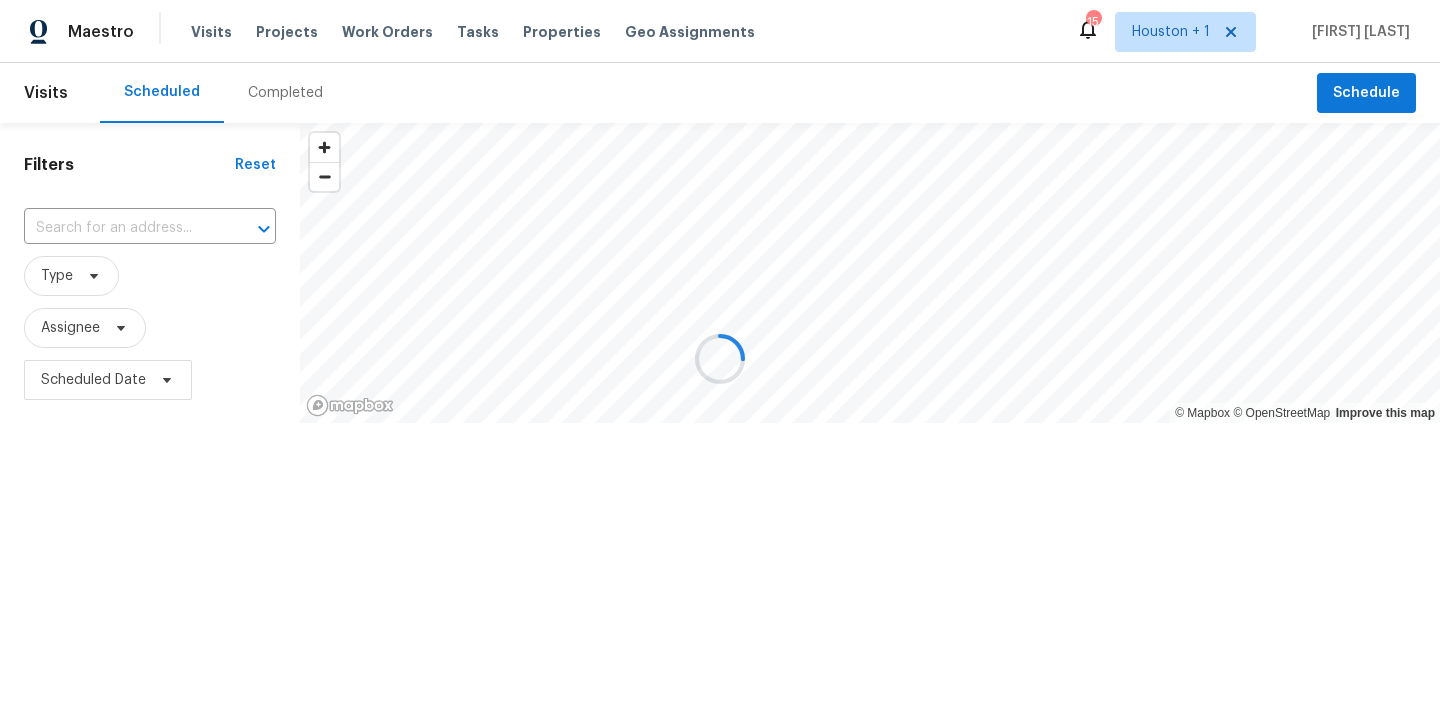 type on "[NUMBER] [STREET], [CITY], [STATE] [POSTAL_CODE]" 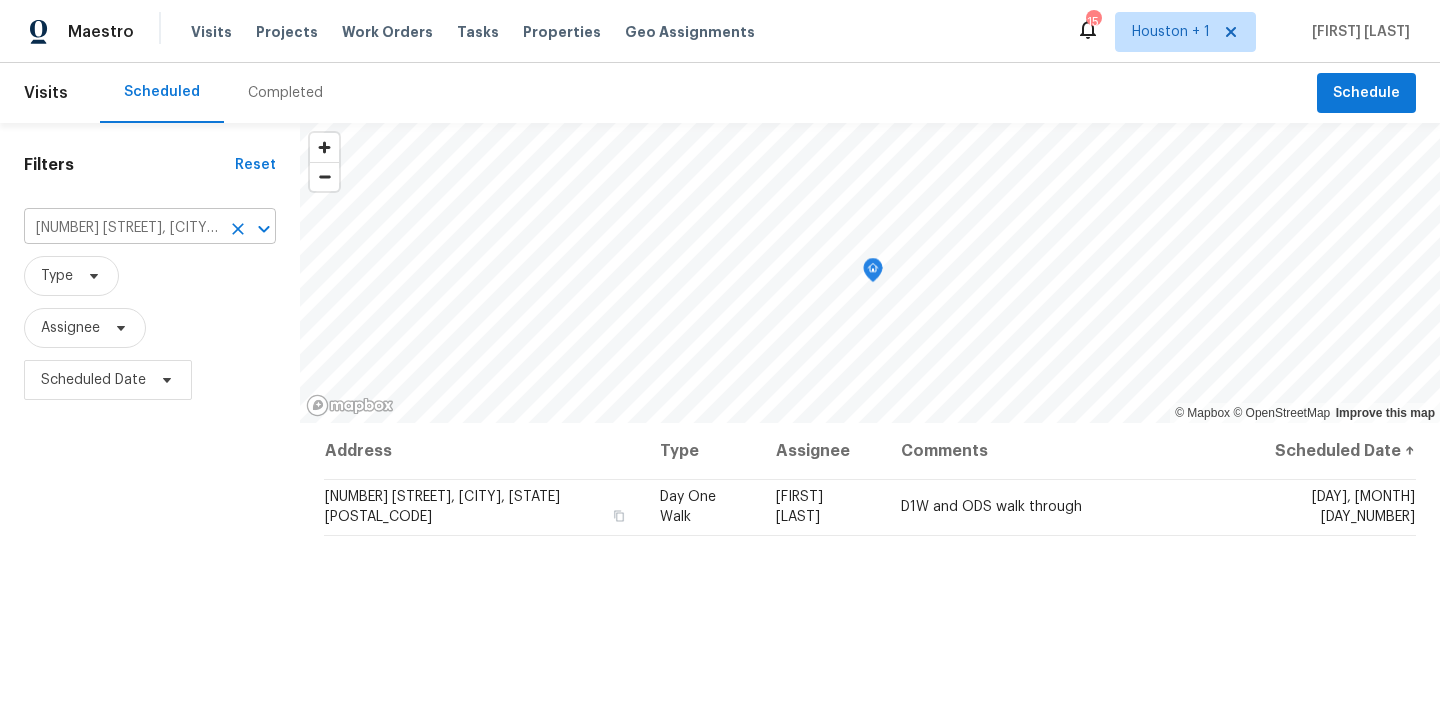 click 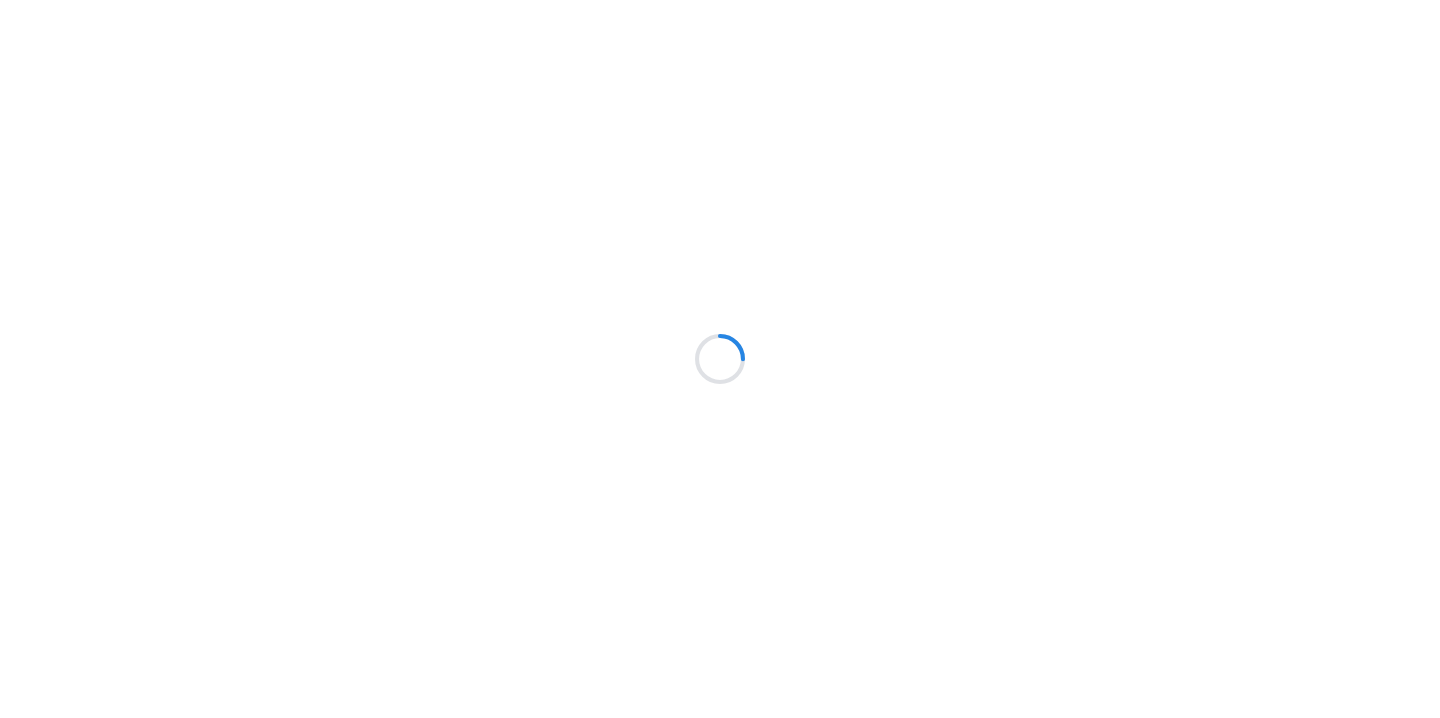 scroll, scrollTop: 0, scrollLeft: 0, axis: both 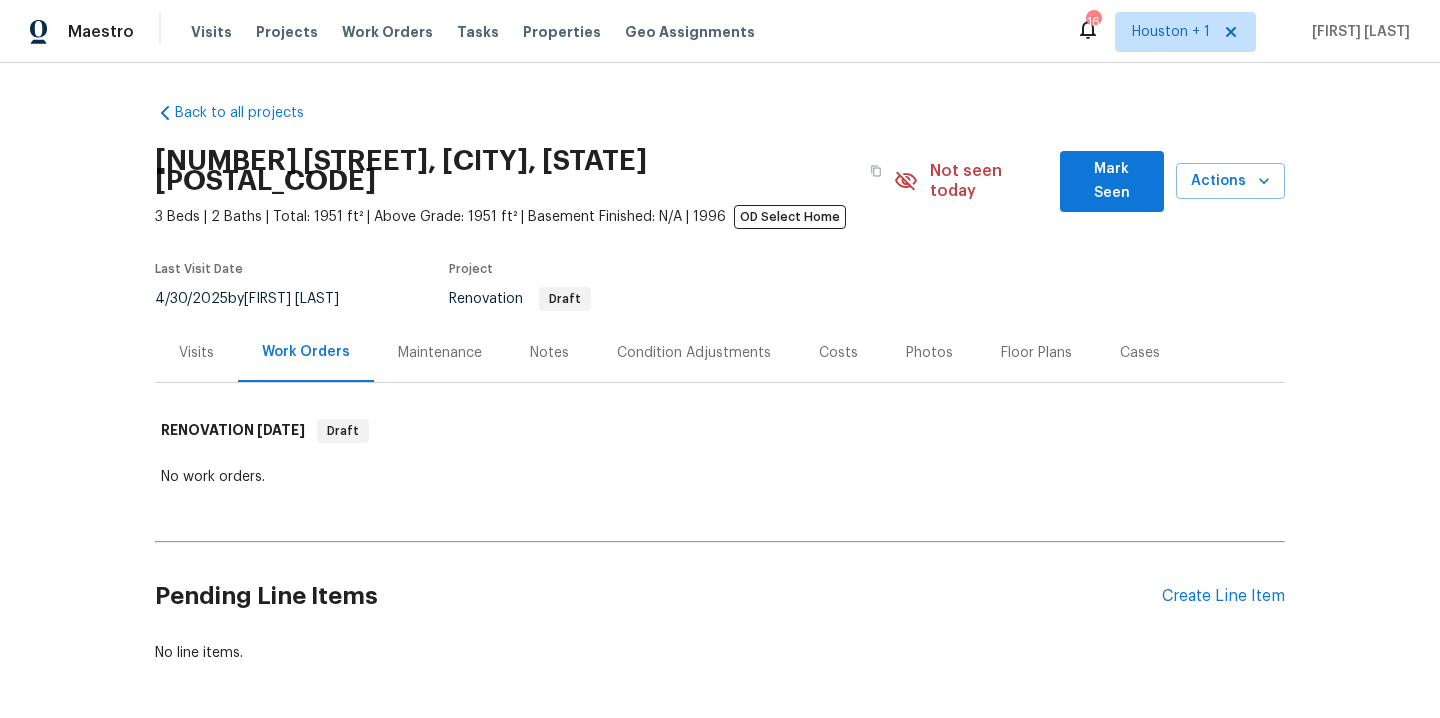 click on "Notes" at bounding box center (549, 353) 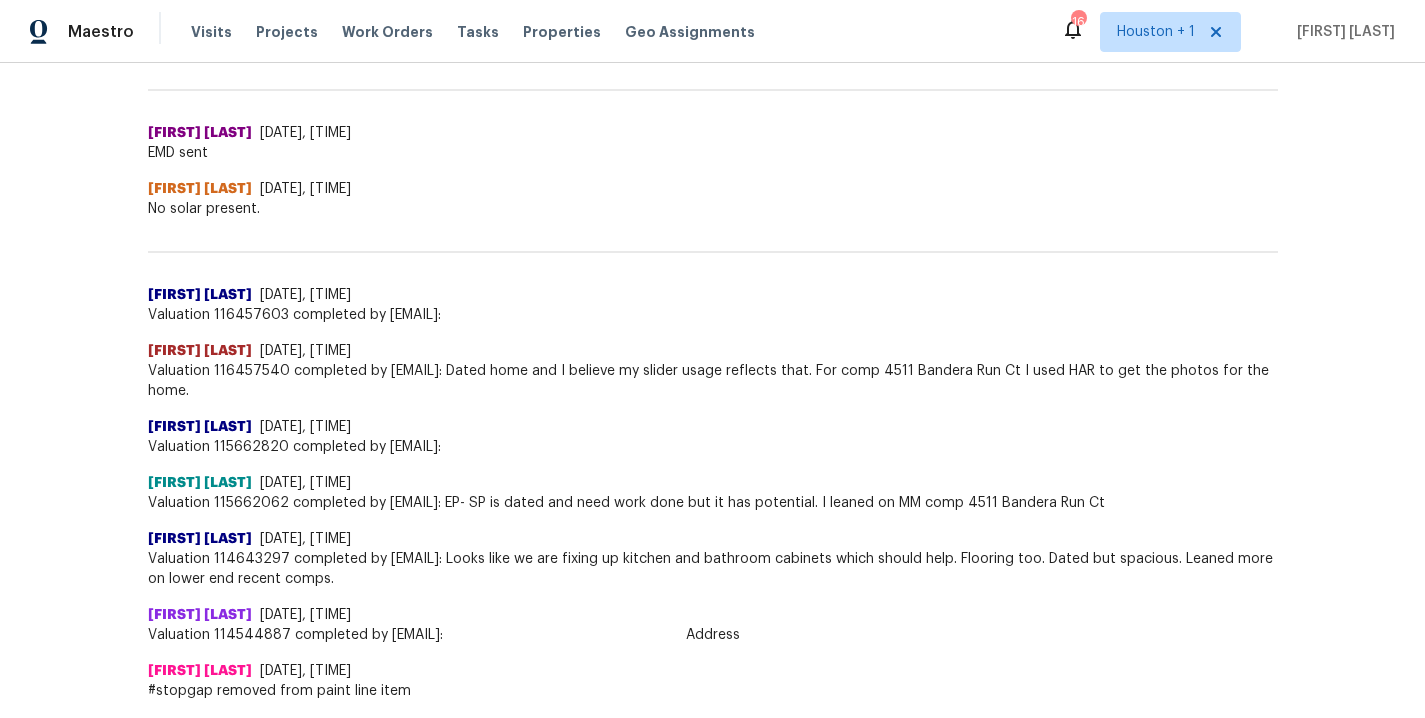 scroll, scrollTop: 1075, scrollLeft: 0, axis: vertical 